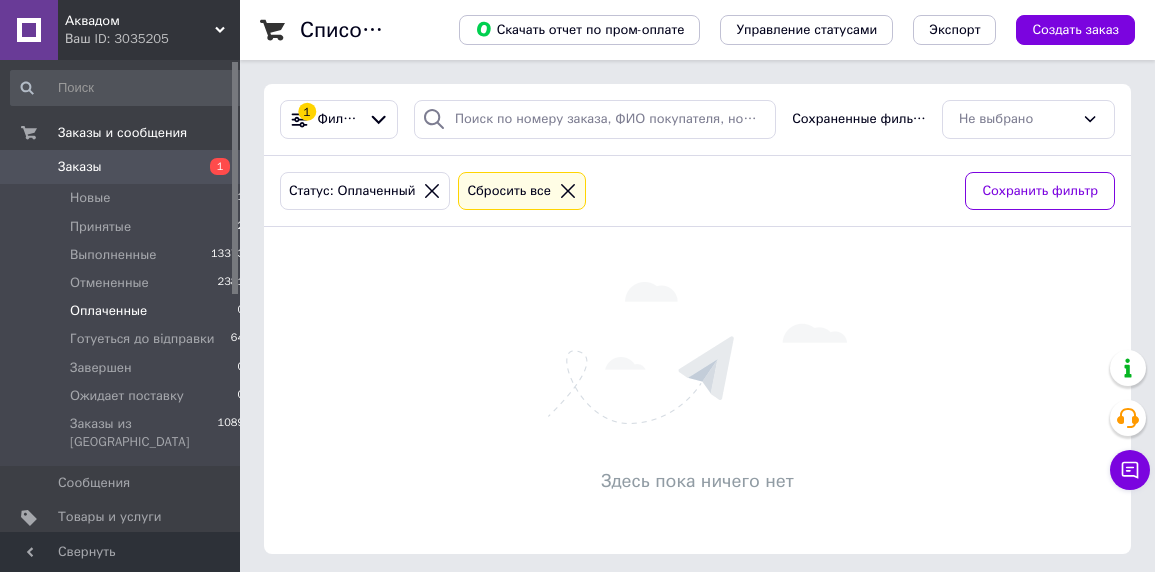 scroll, scrollTop: 0, scrollLeft: 0, axis: both 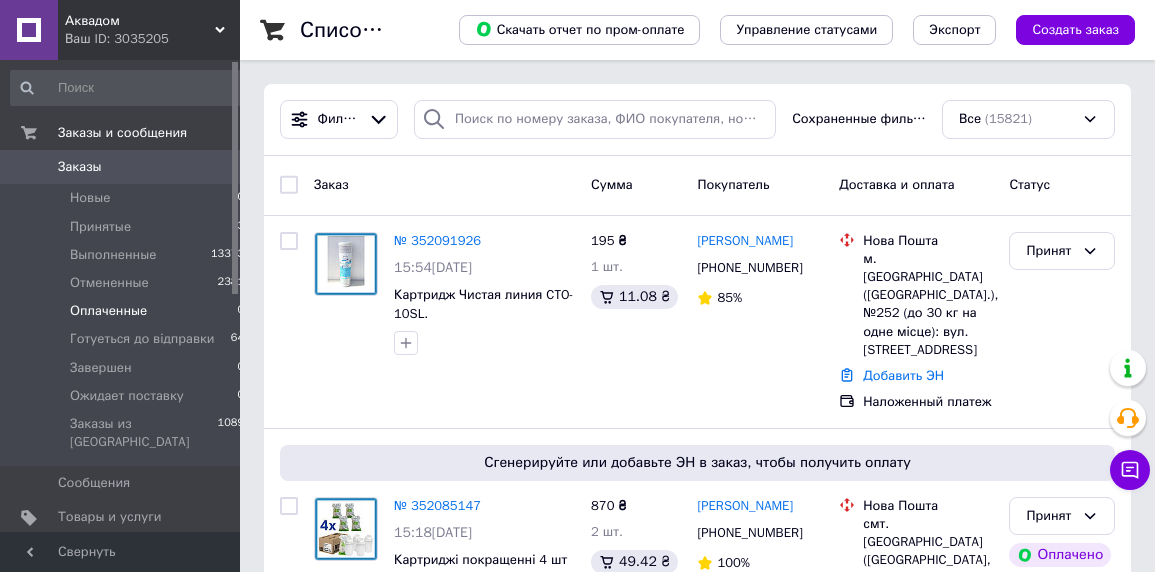 click on "Оплаченные" at bounding box center [108, 311] 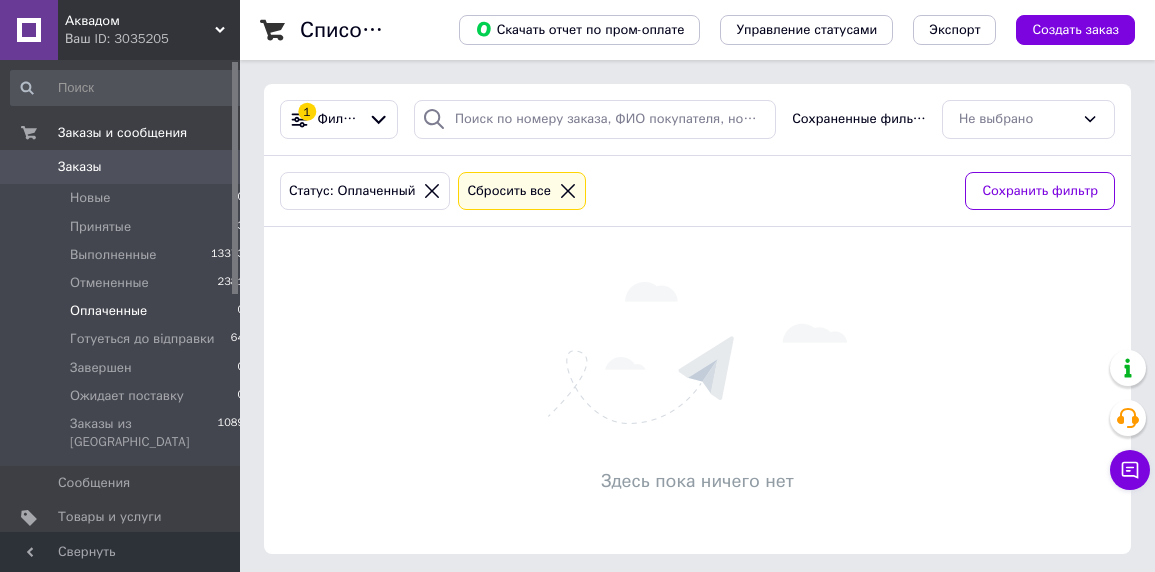 click on "Оплаченные" at bounding box center (108, 311) 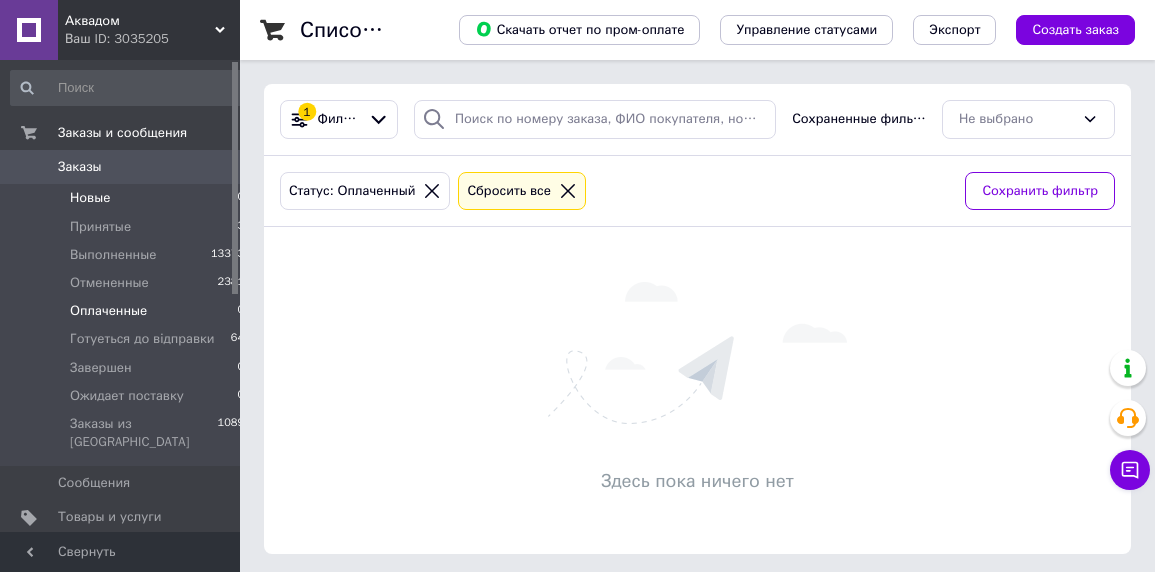 click on "Новые" at bounding box center [90, 198] 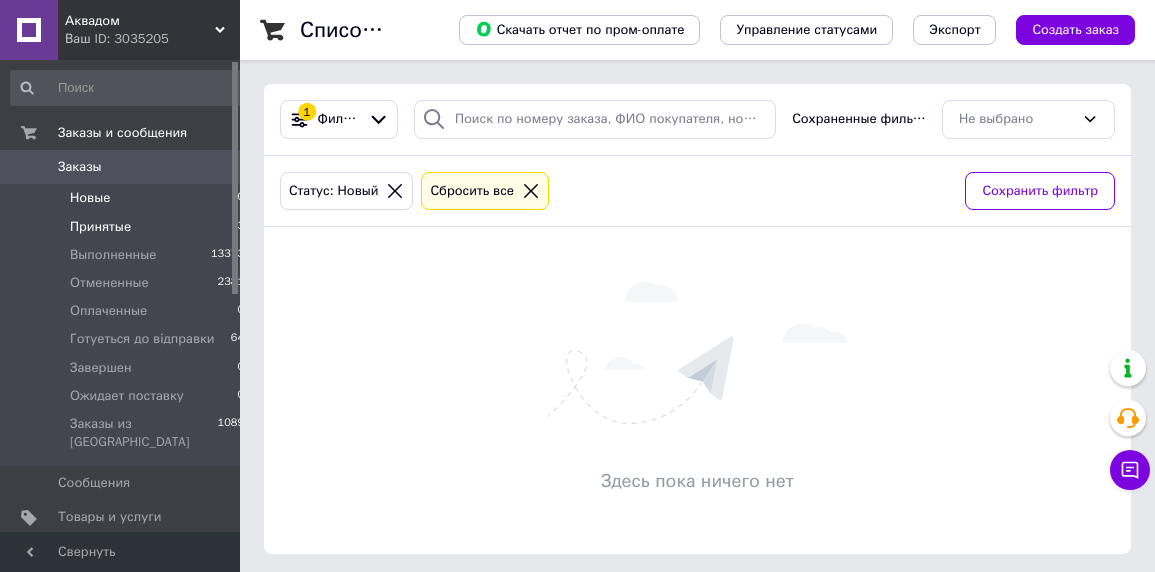 click on "Принятые" at bounding box center [100, 227] 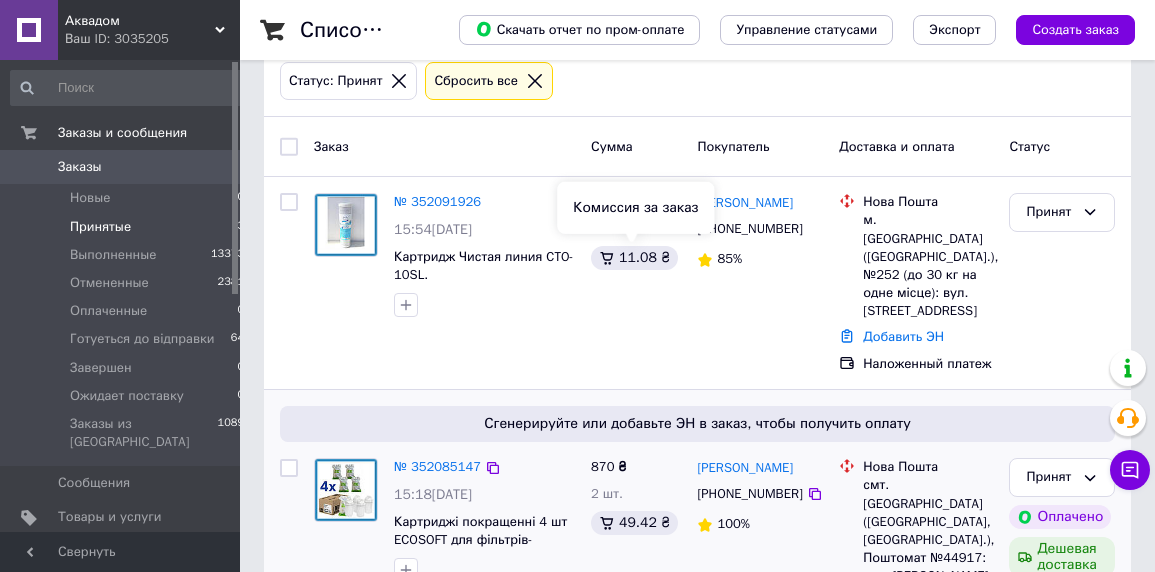 scroll, scrollTop: 426, scrollLeft: 0, axis: vertical 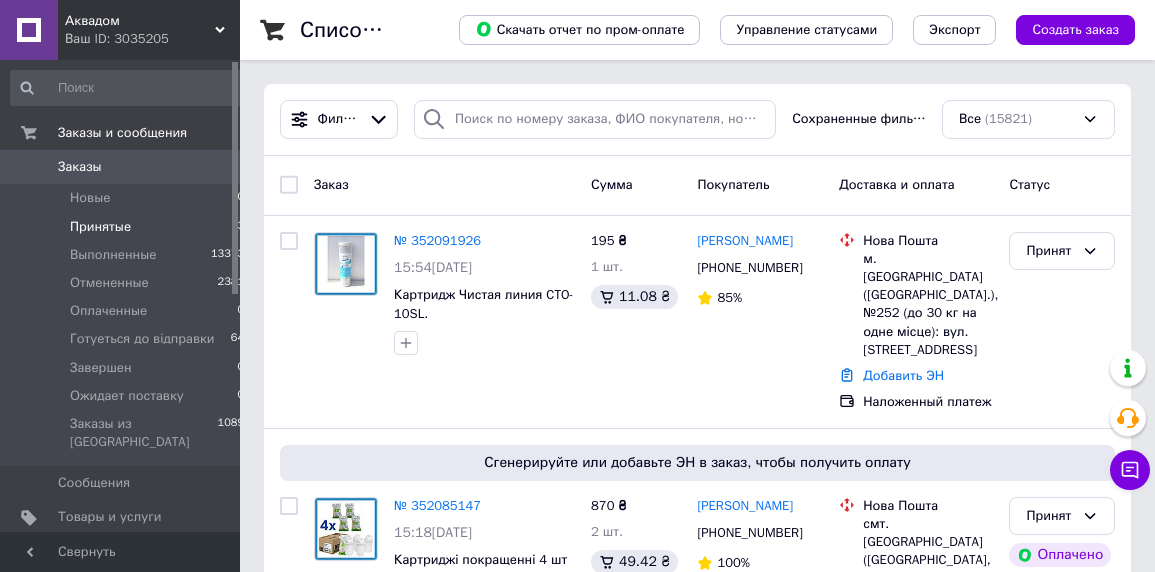 click on "Принятые" at bounding box center (100, 227) 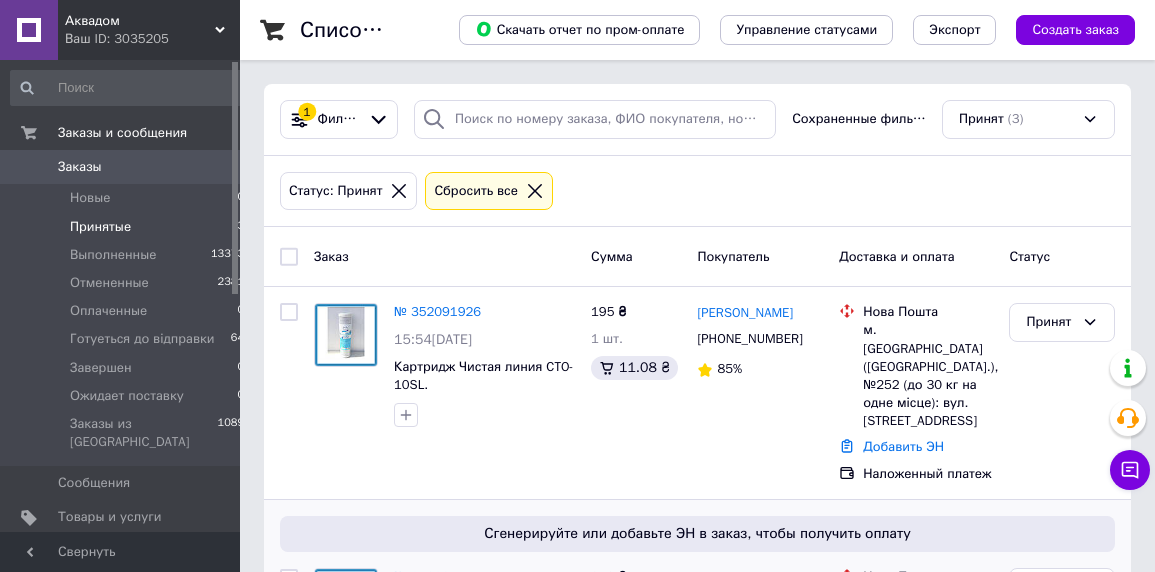 scroll, scrollTop: 426, scrollLeft: 0, axis: vertical 